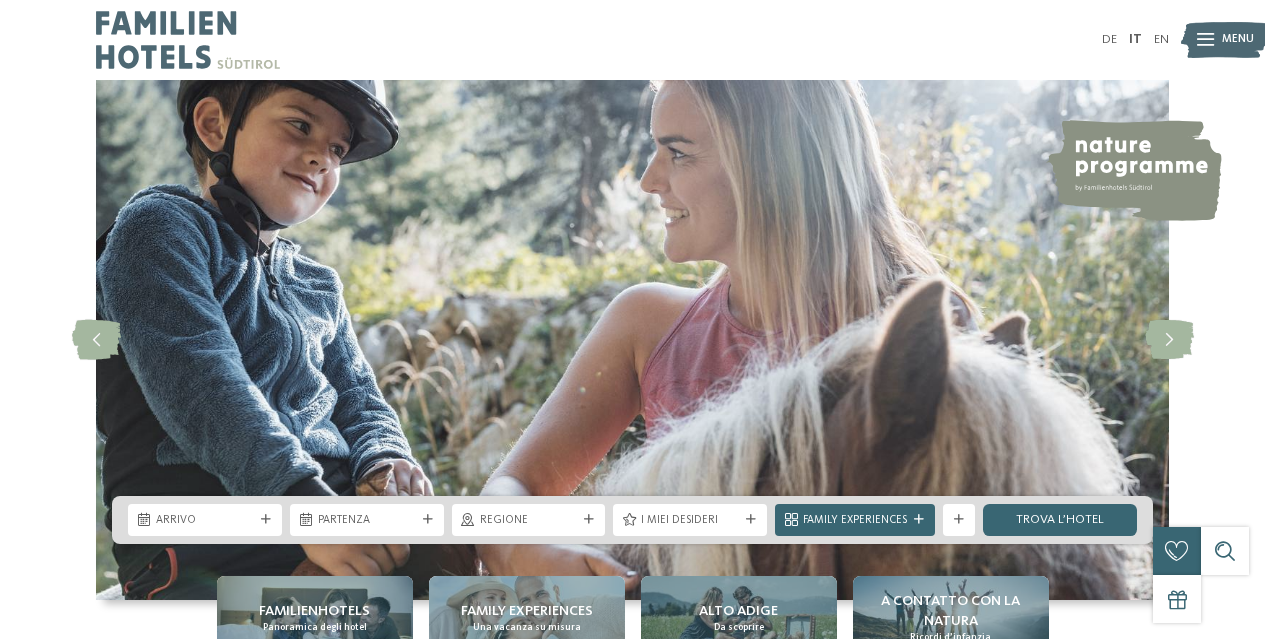 scroll, scrollTop: 0, scrollLeft: 0, axis: both 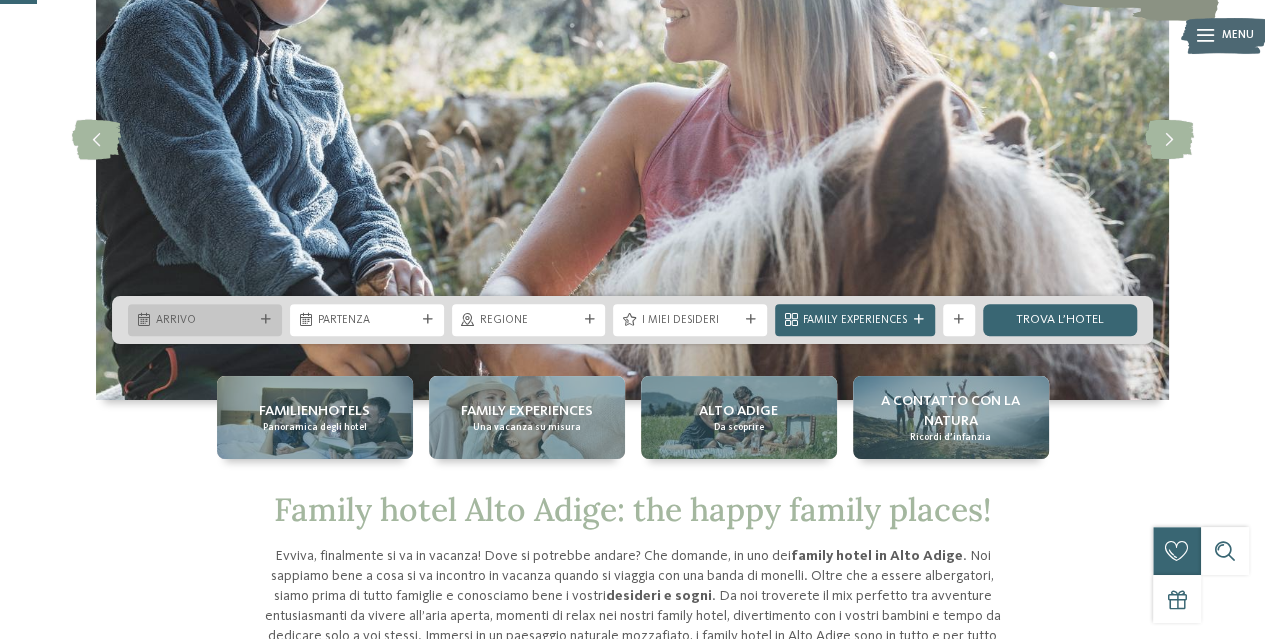 click at bounding box center (266, 320) 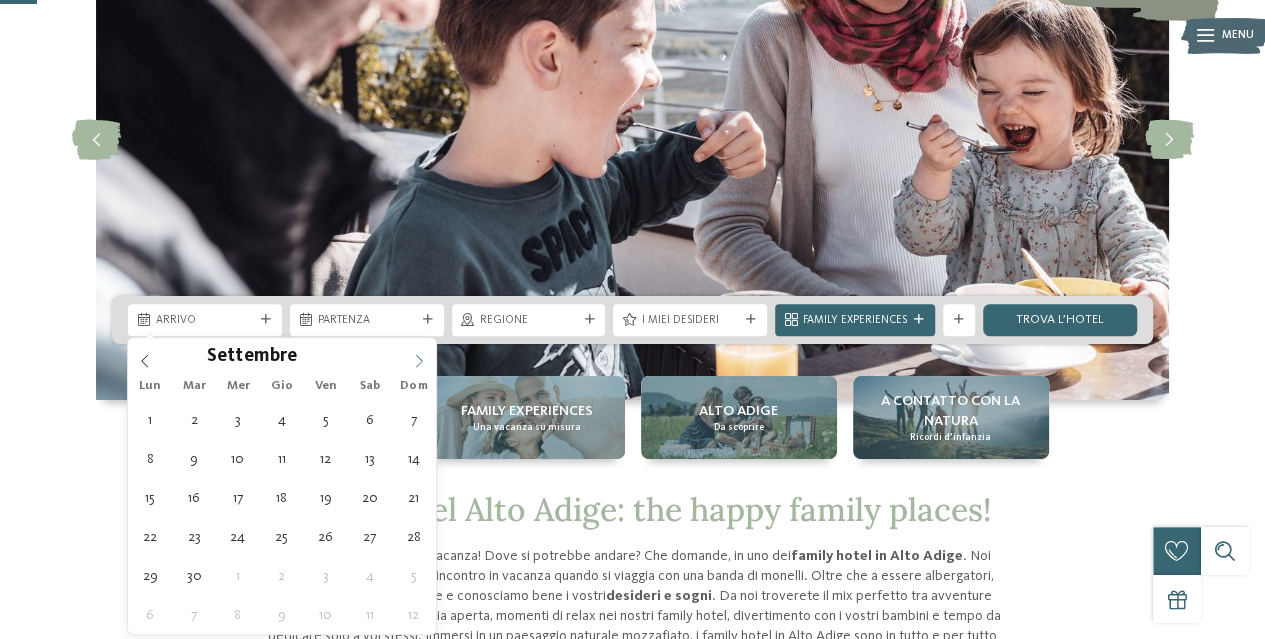 click 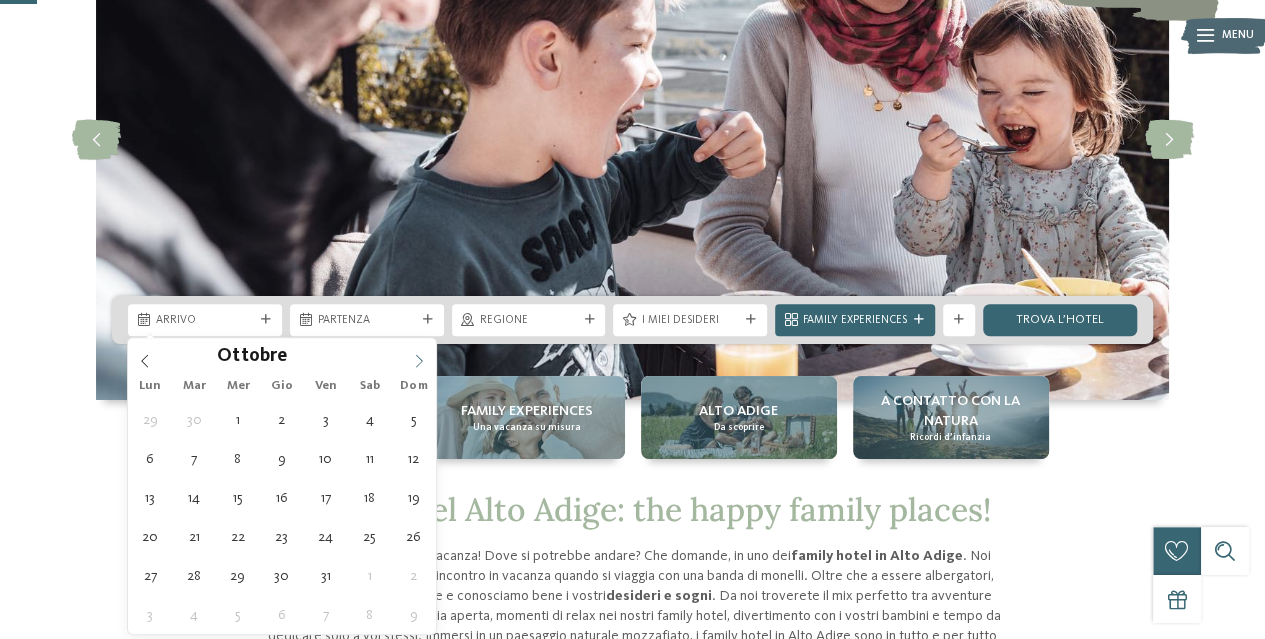 click 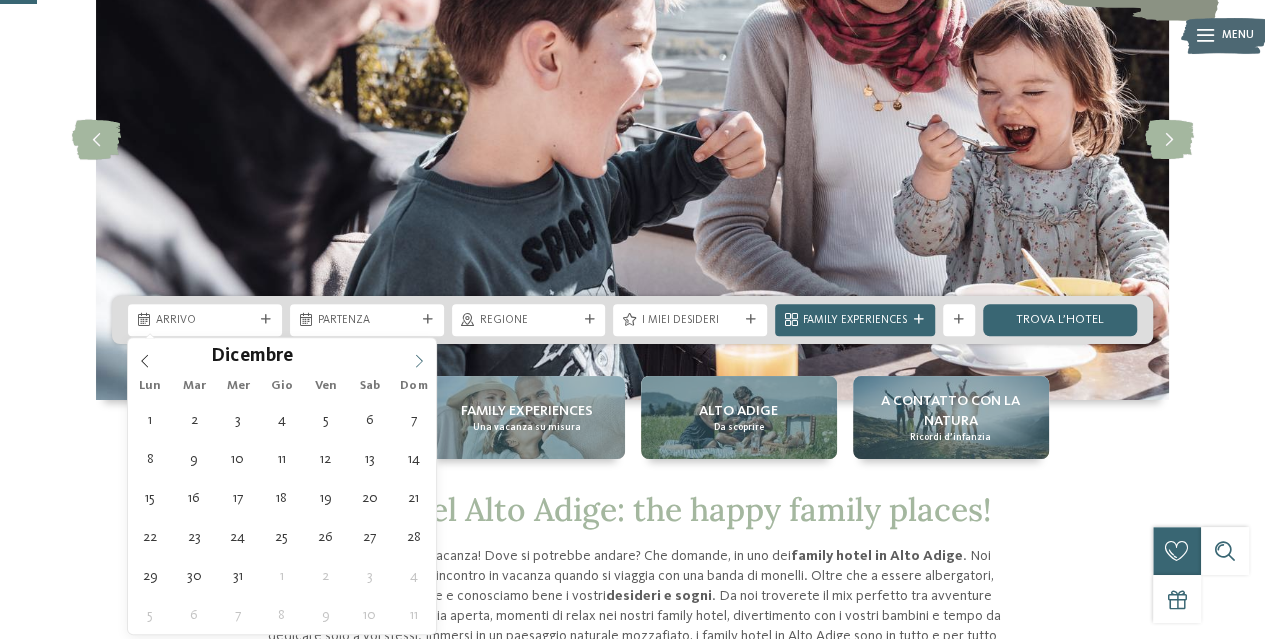 click 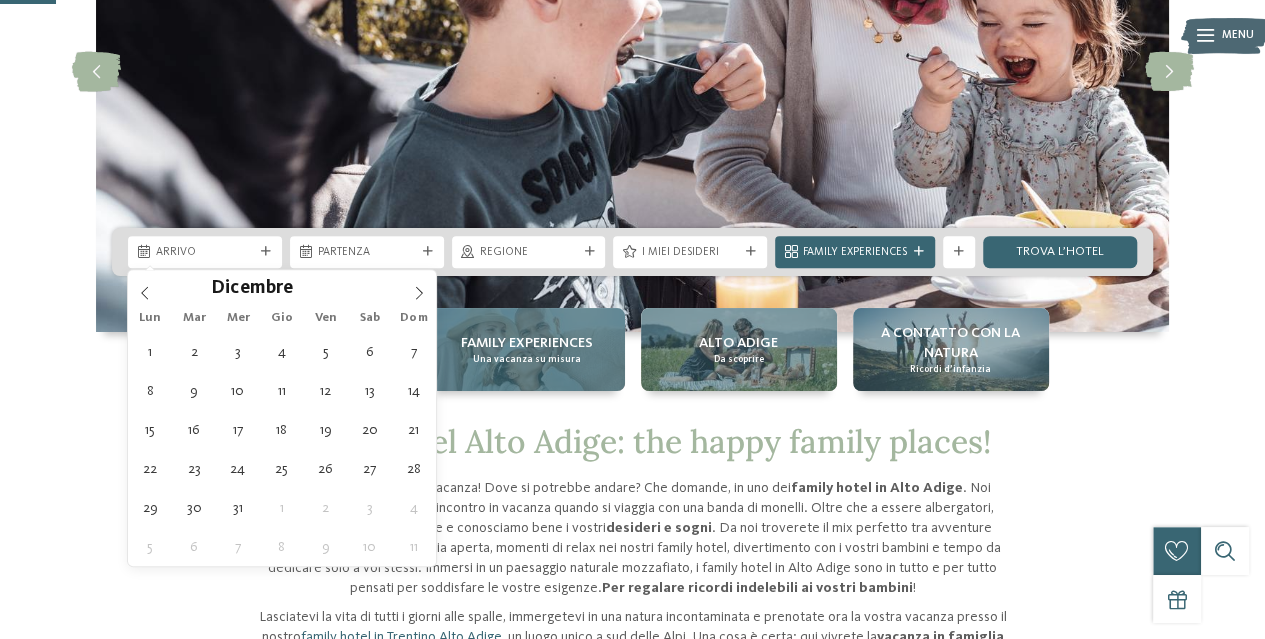 scroll, scrollTop: 300, scrollLeft: 0, axis: vertical 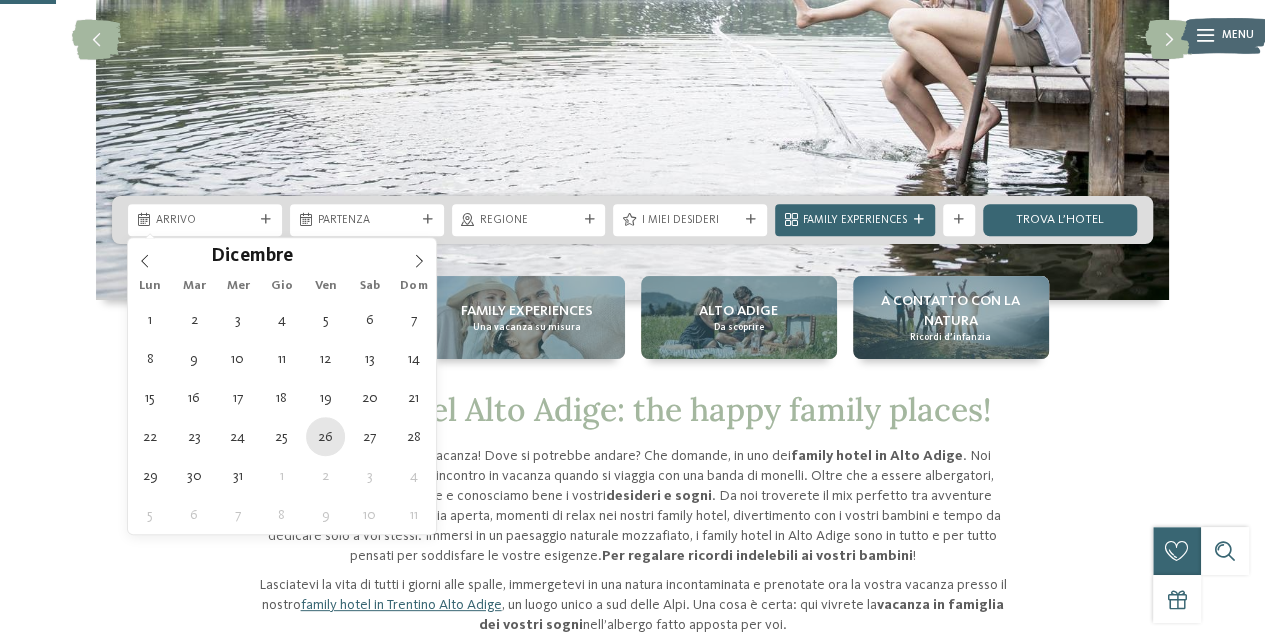 type on "26.12.2025" 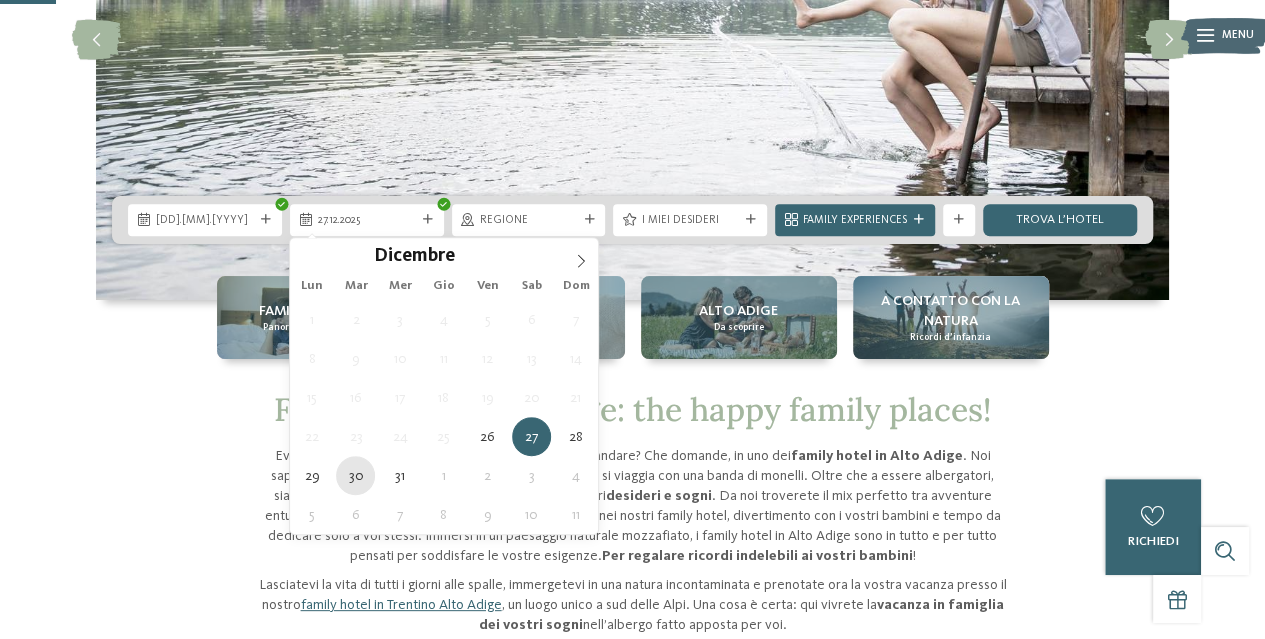 type on "30.12.2025" 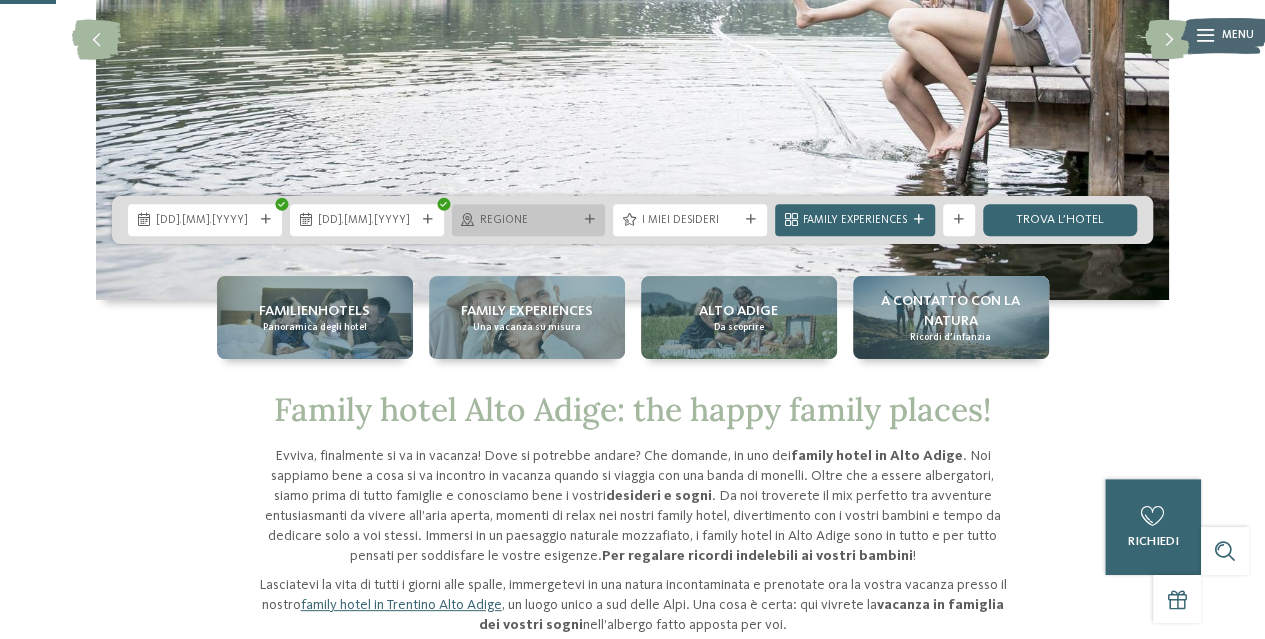click at bounding box center [589, 220] 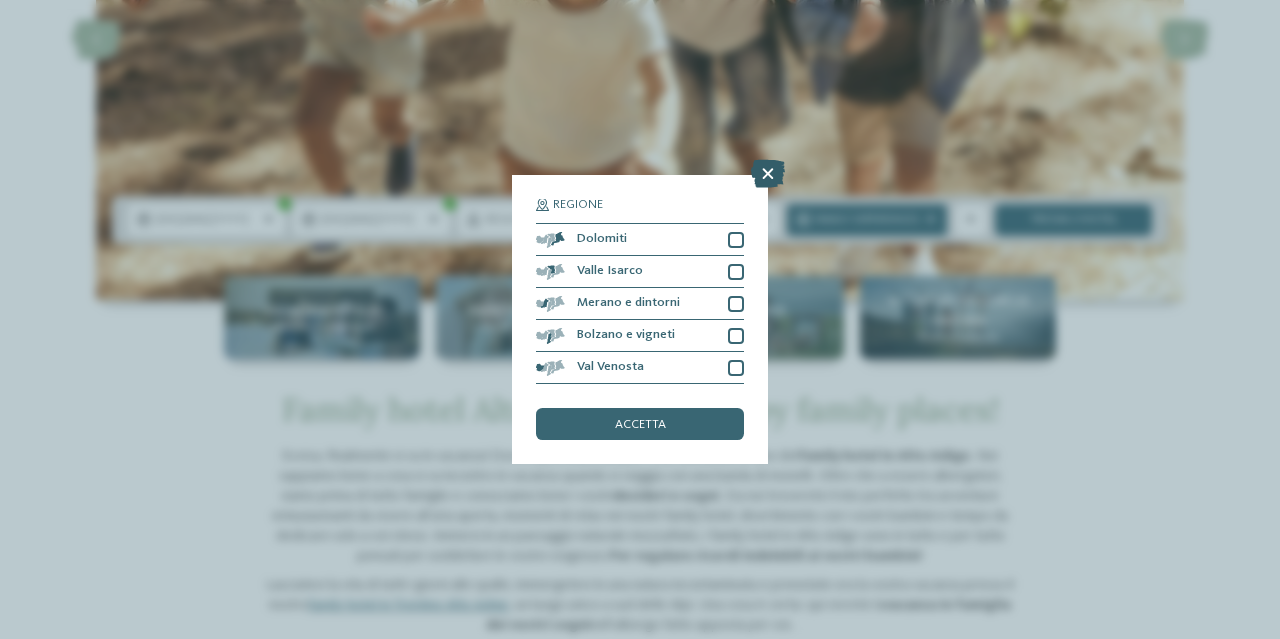 click at bounding box center [768, 174] 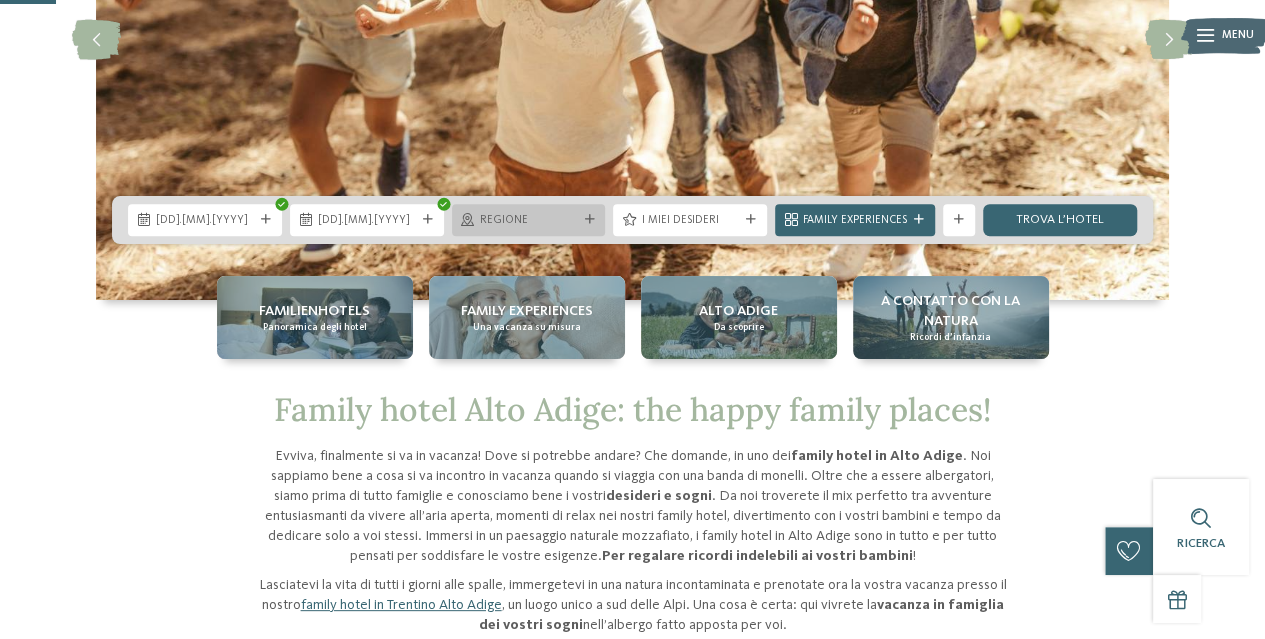 click at bounding box center (589, 220) 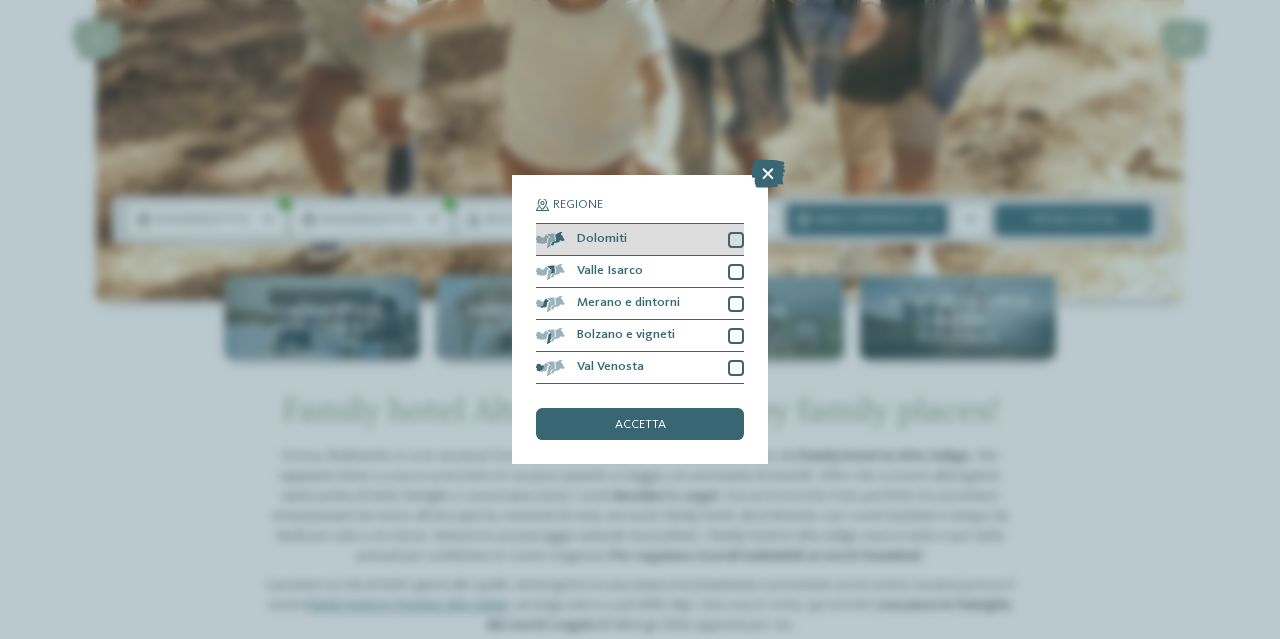 click at bounding box center (736, 240) 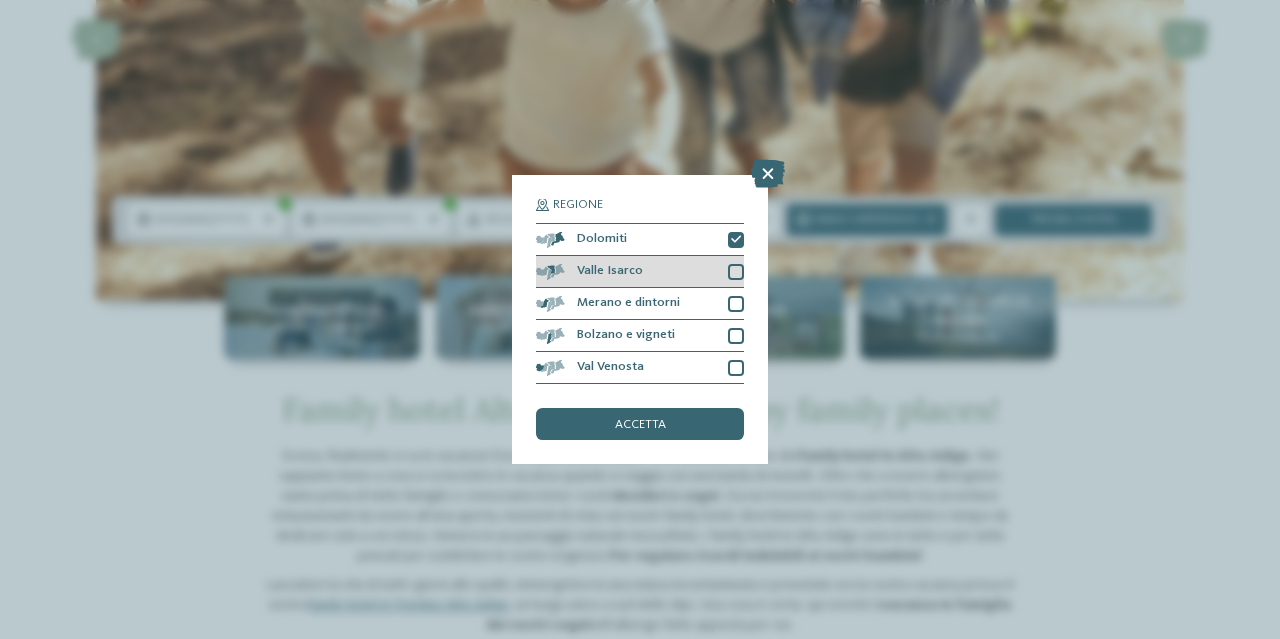 click at bounding box center (736, 272) 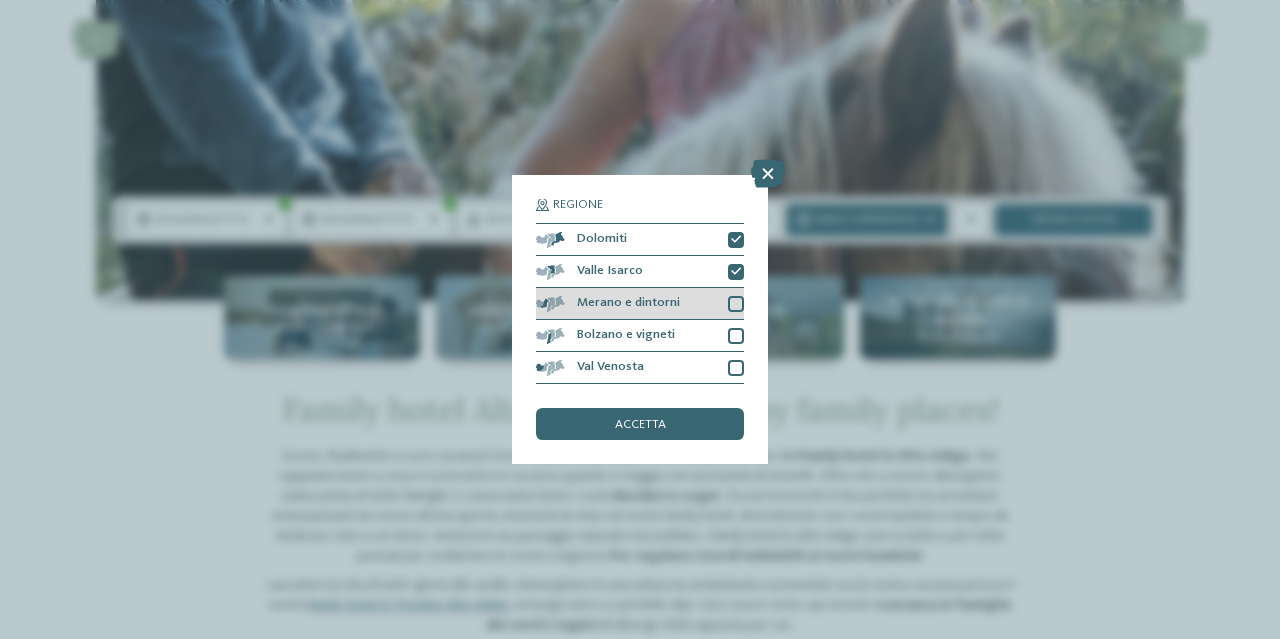 click at bounding box center [736, 304] 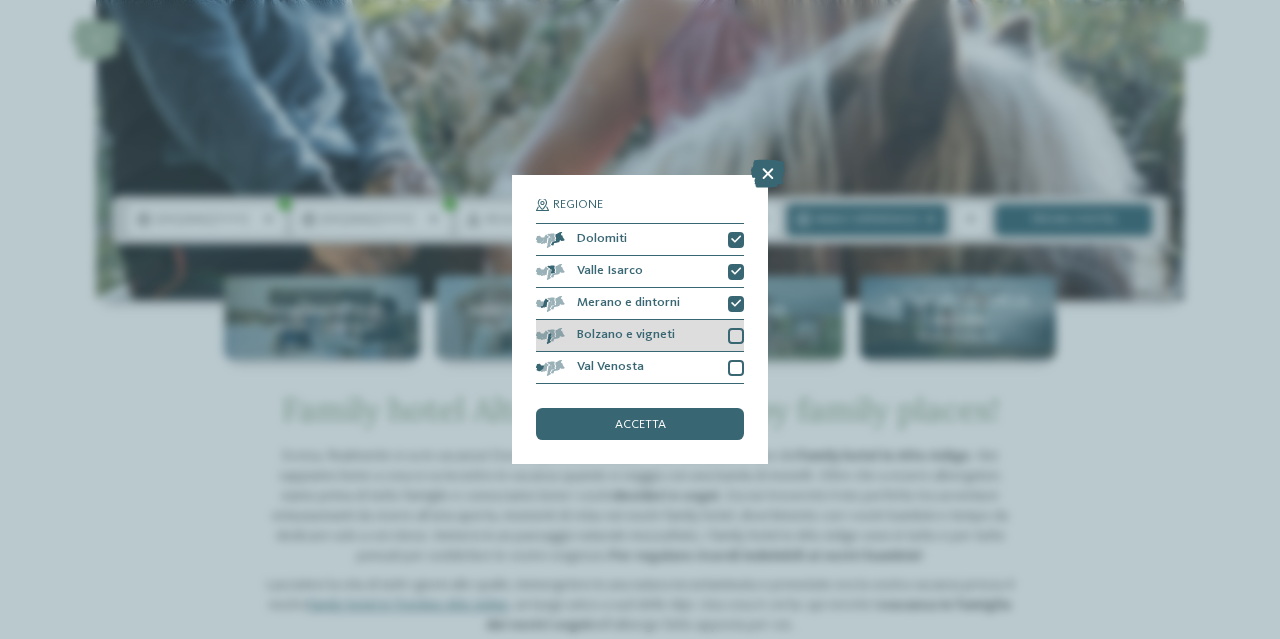 click at bounding box center (736, 336) 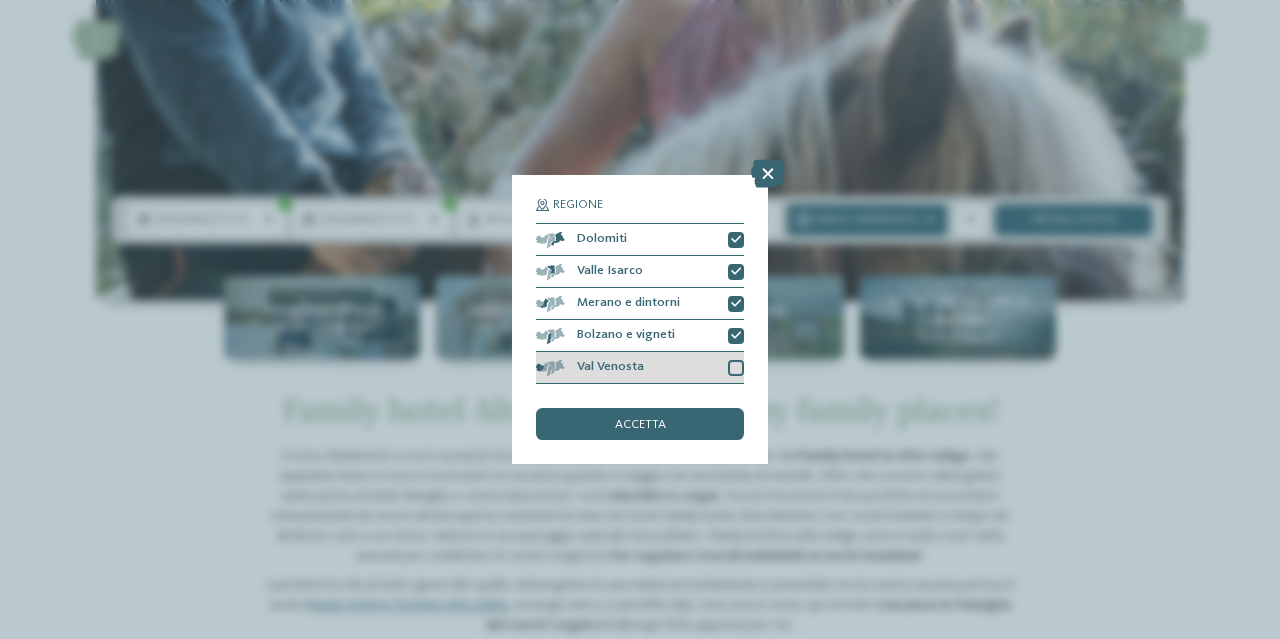 click at bounding box center (736, 368) 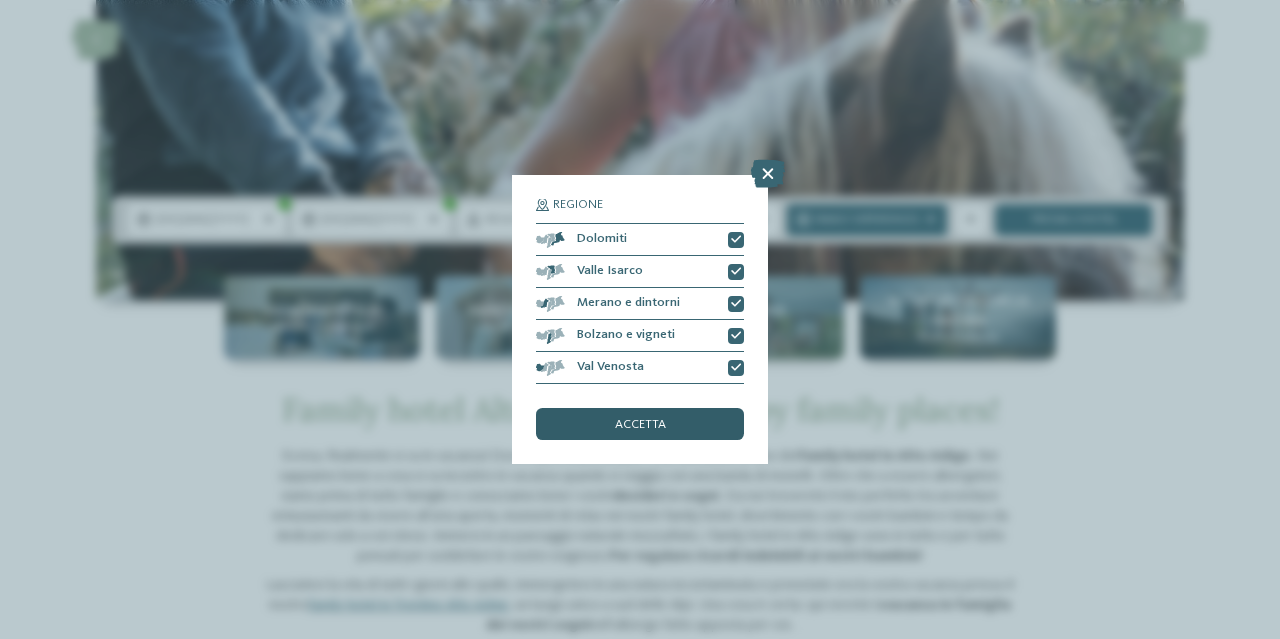 click on "accetta" at bounding box center [640, 424] 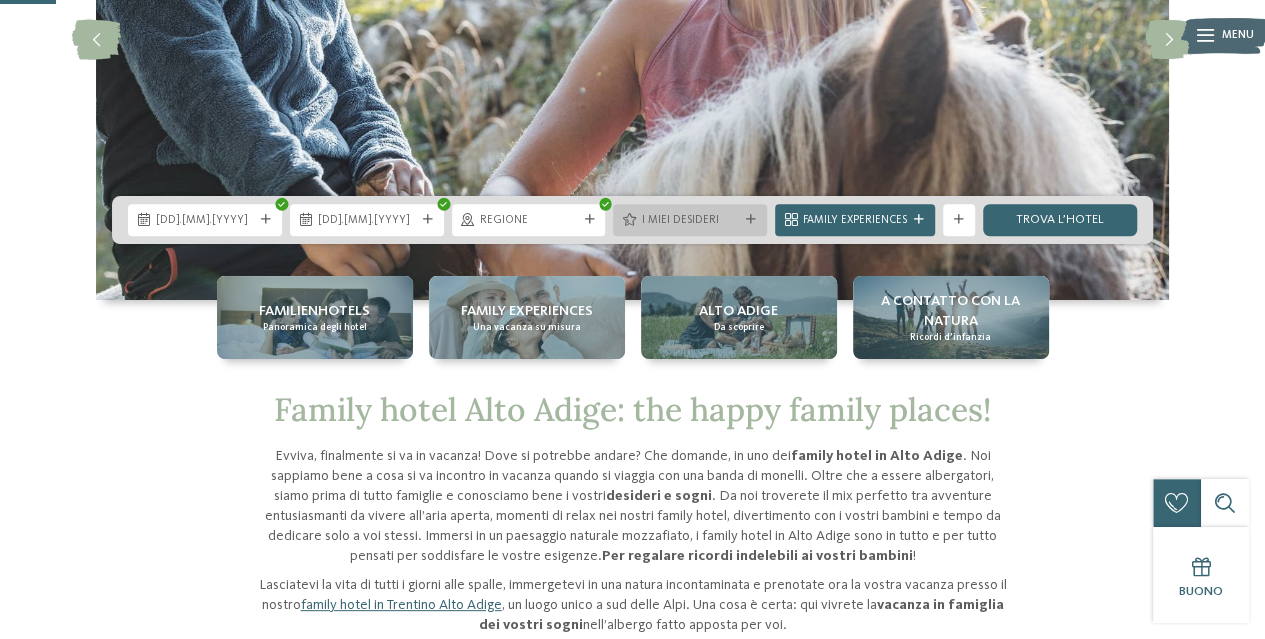 click at bounding box center [751, 220] 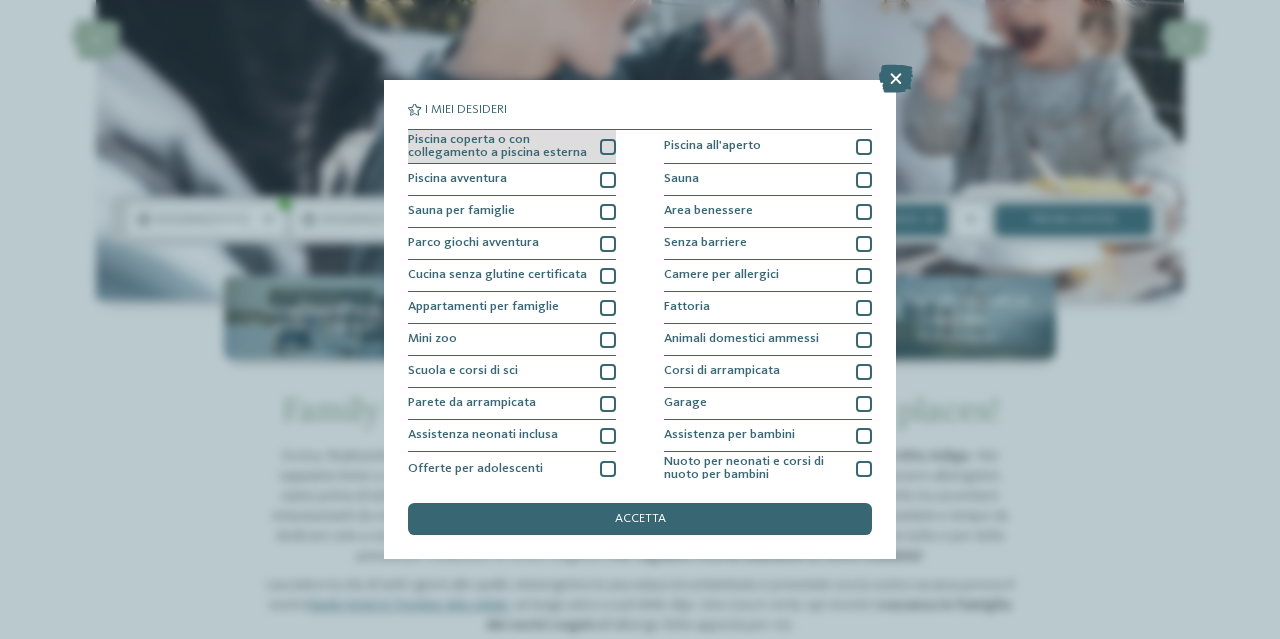 click at bounding box center [608, 147] 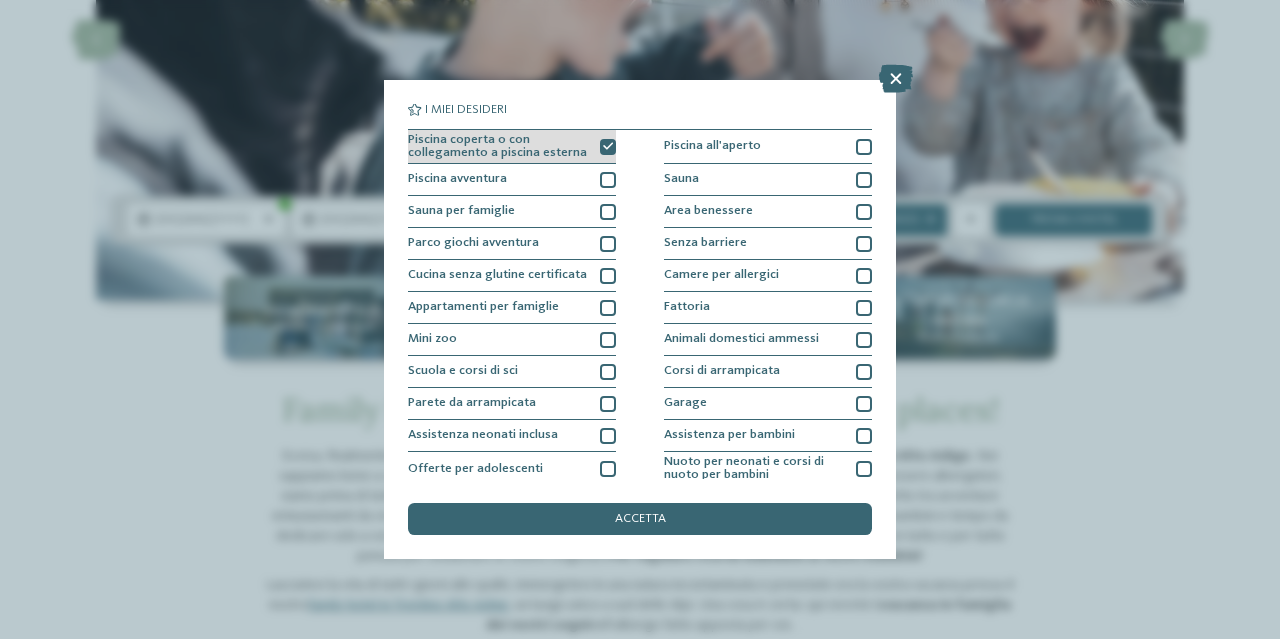 click at bounding box center [608, 147] 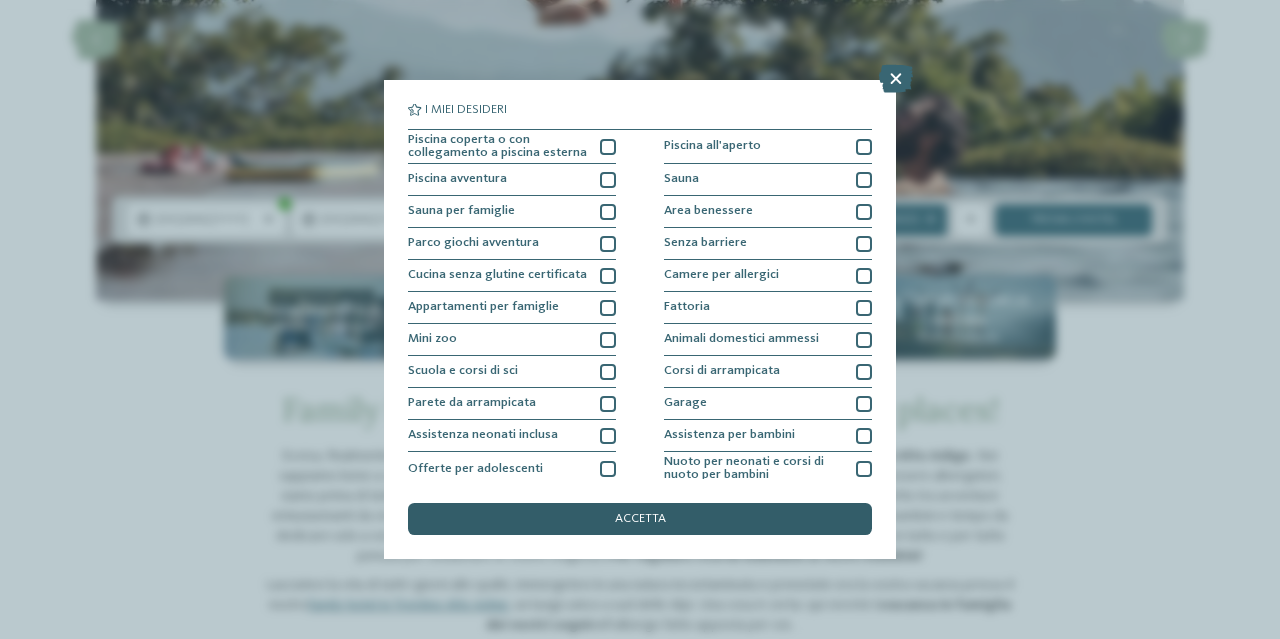 click on "accetta" at bounding box center (640, 519) 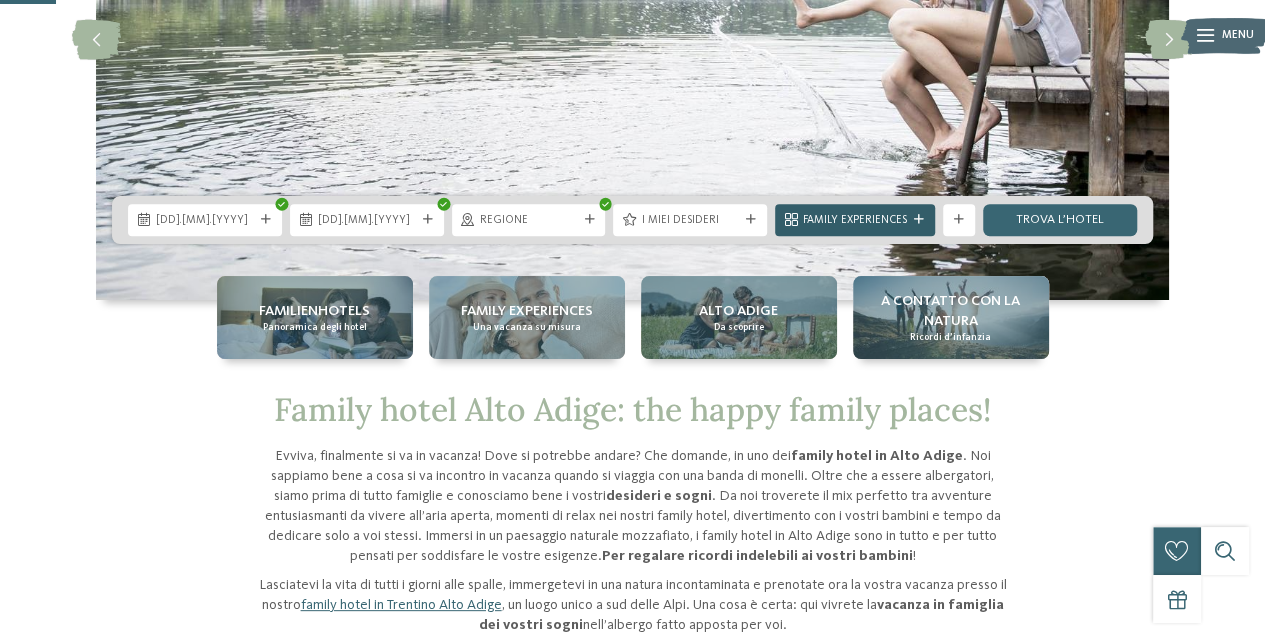 click at bounding box center [919, 220] 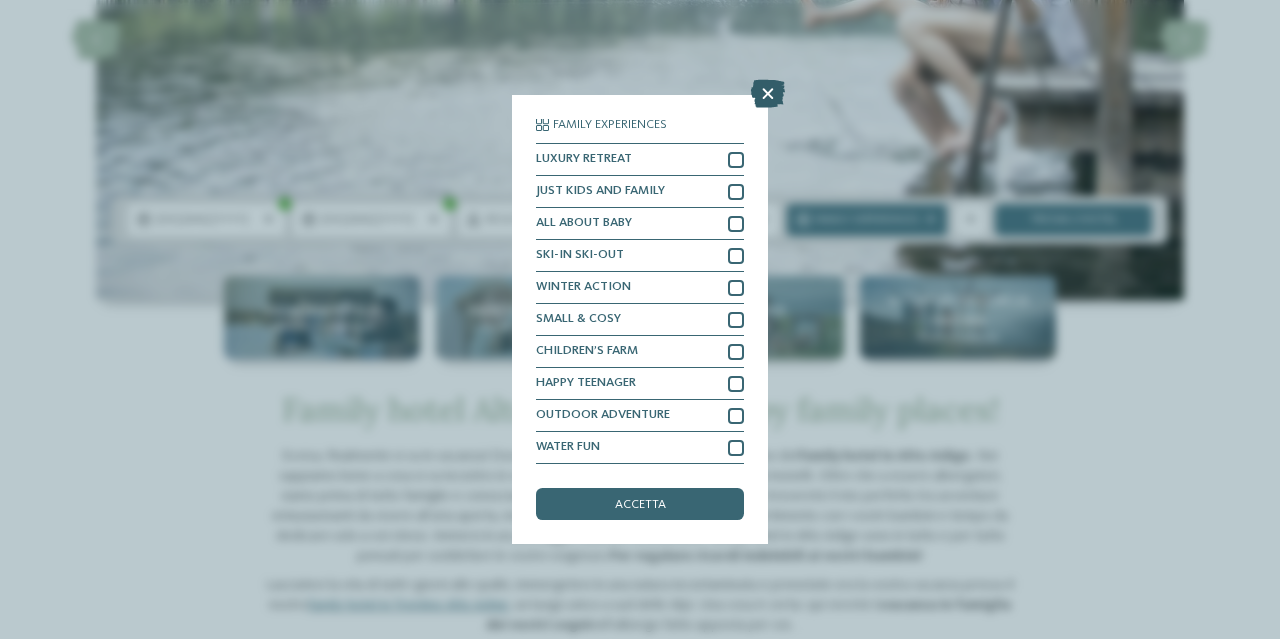 click at bounding box center (768, 94) 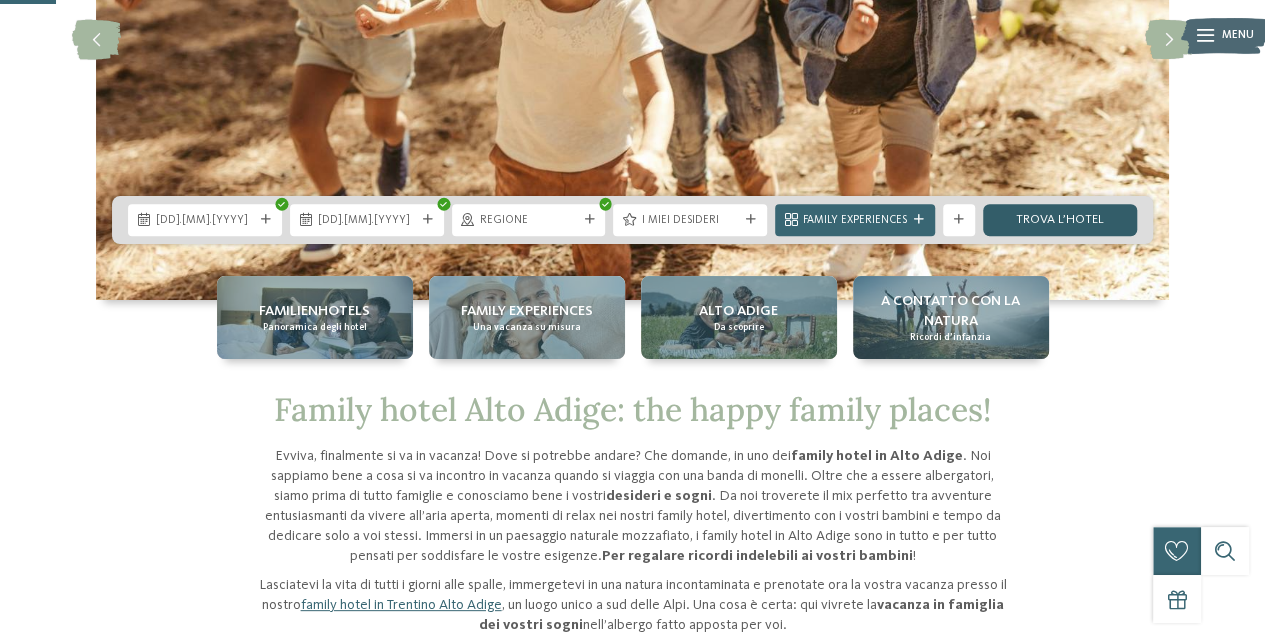 click on "trova l’hotel" at bounding box center [1060, 220] 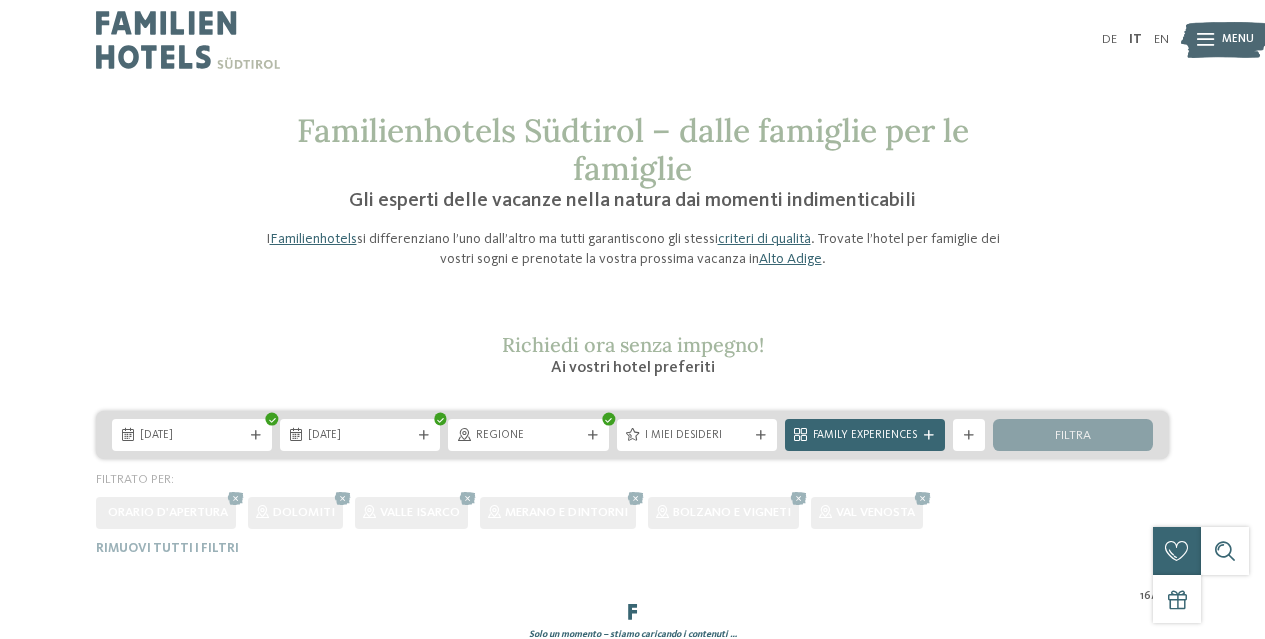 scroll, scrollTop: 0, scrollLeft: 0, axis: both 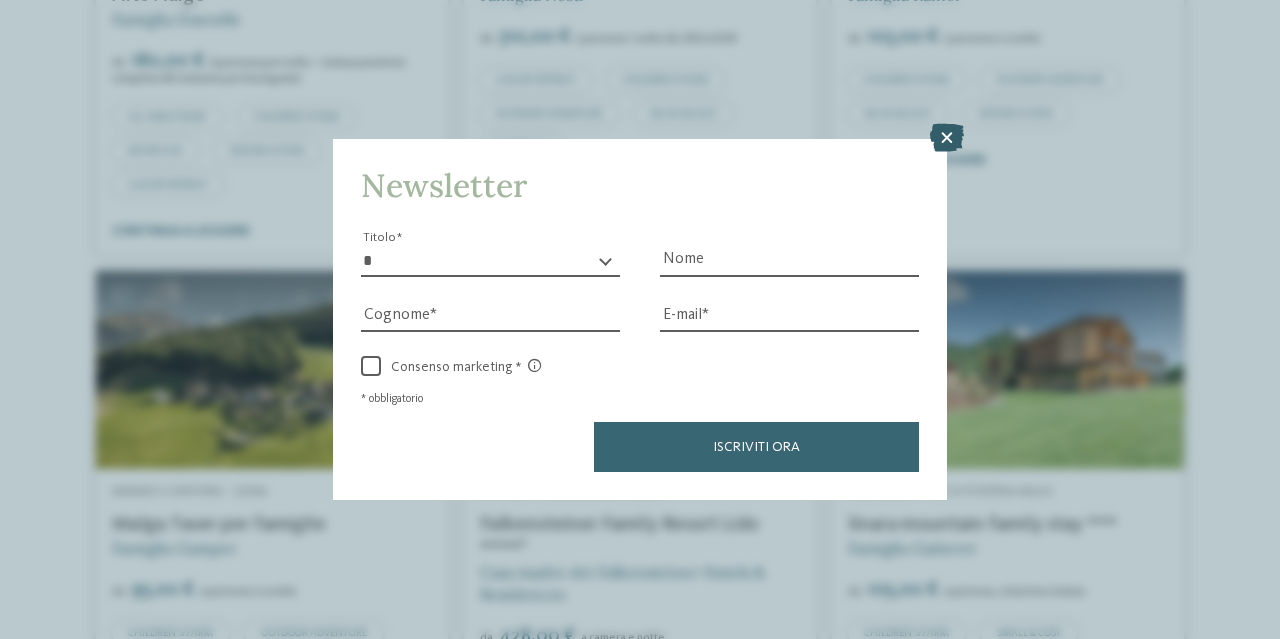 click at bounding box center [947, 138] 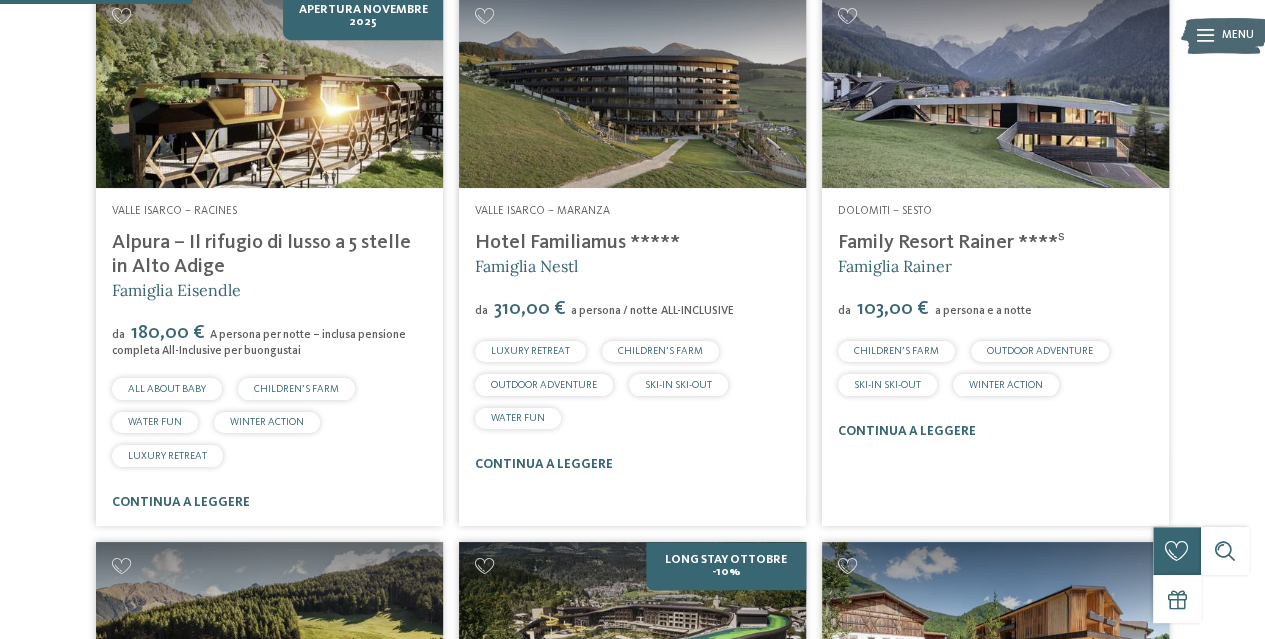scroll, scrollTop: 594, scrollLeft: 0, axis: vertical 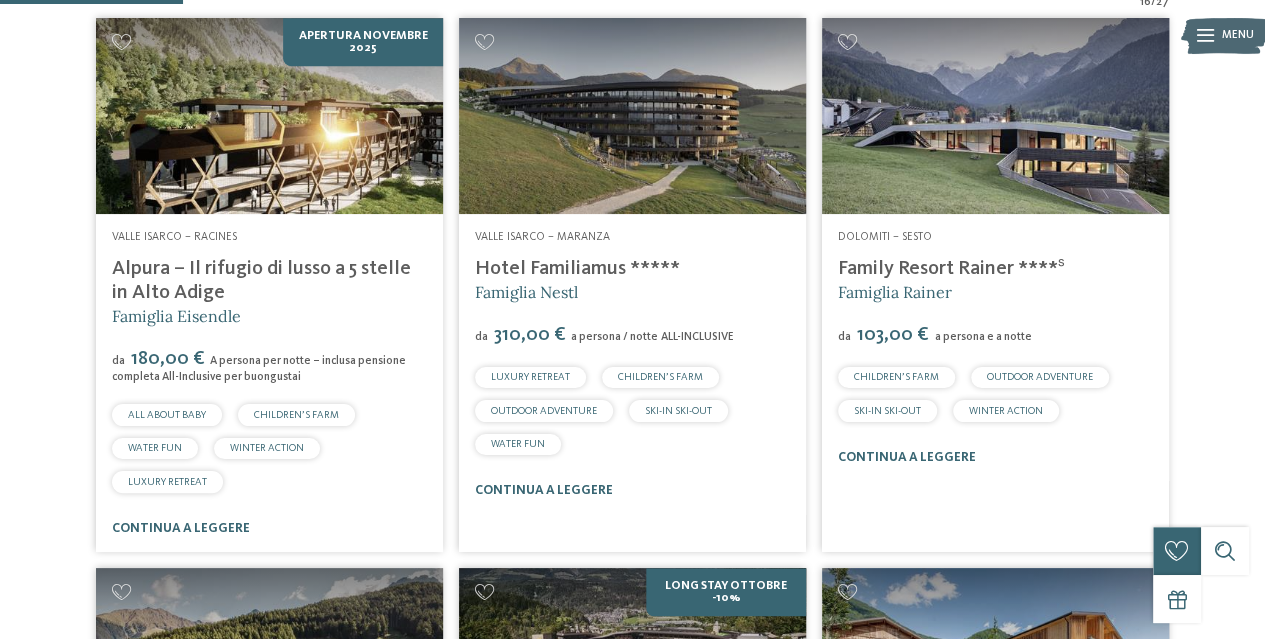 click at bounding box center (995, 115) 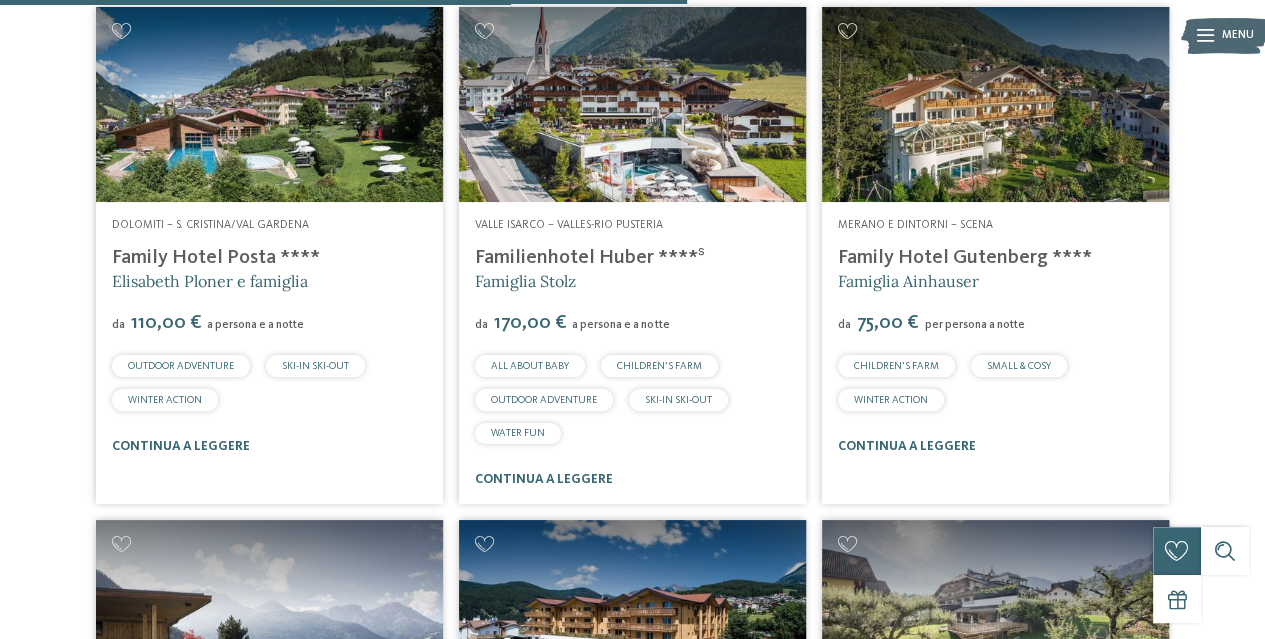 scroll, scrollTop: 2194, scrollLeft: 0, axis: vertical 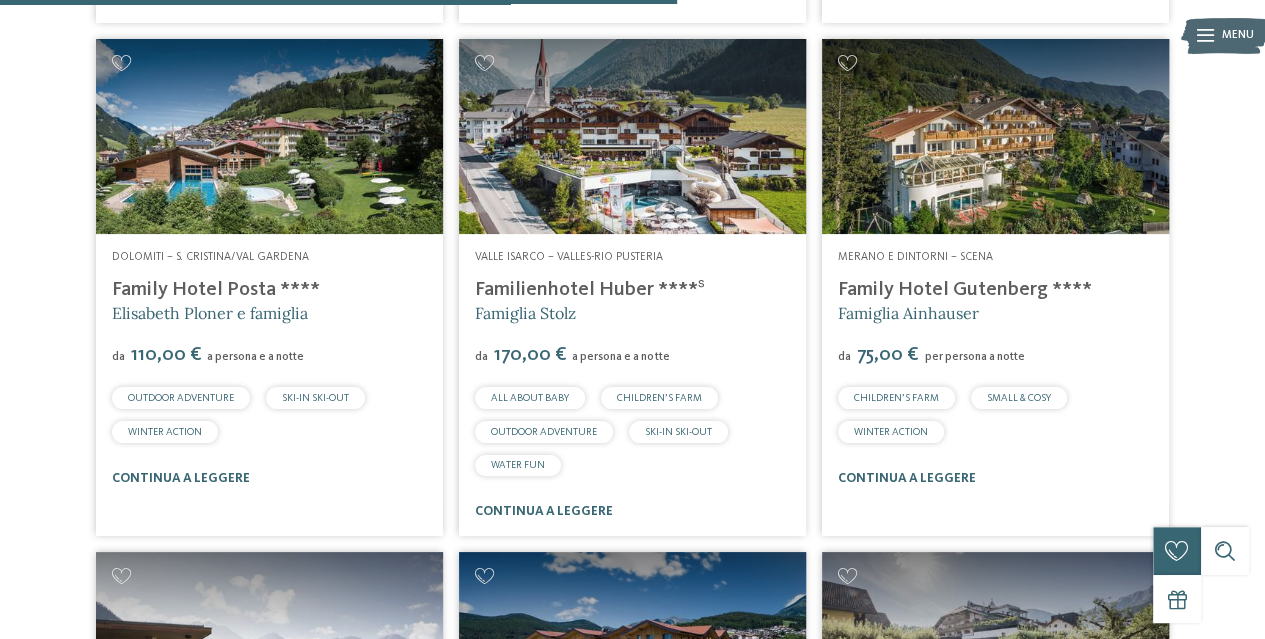click at bounding box center [995, 136] 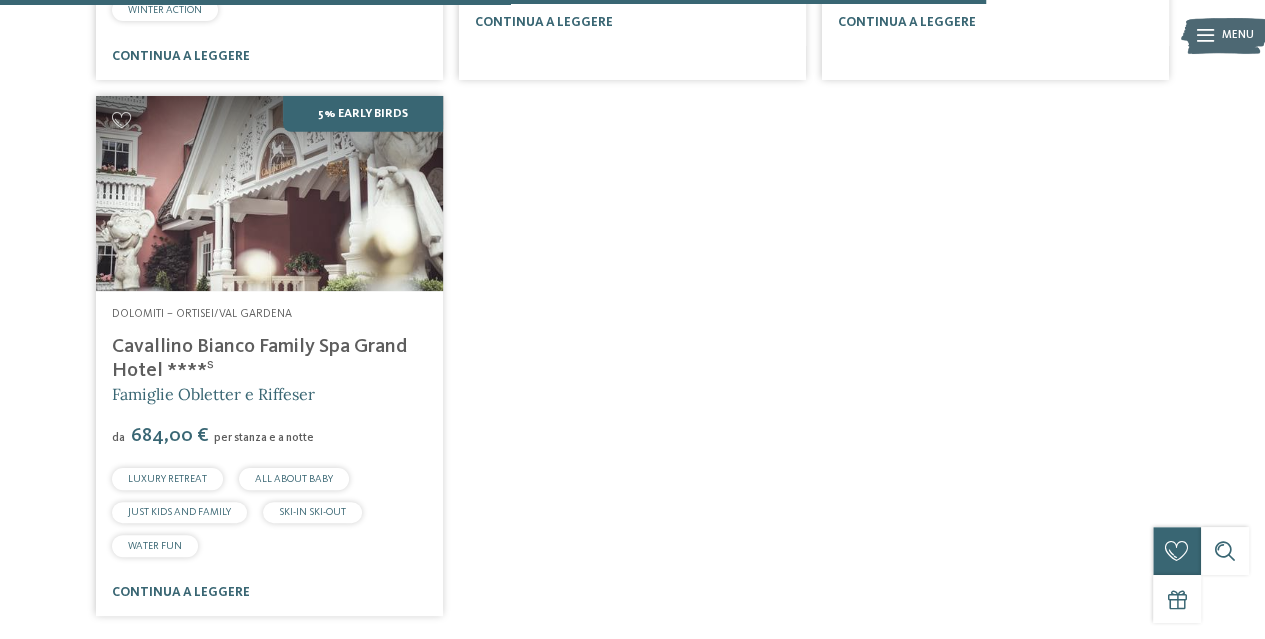 scroll, scrollTop: 3194, scrollLeft: 0, axis: vertical 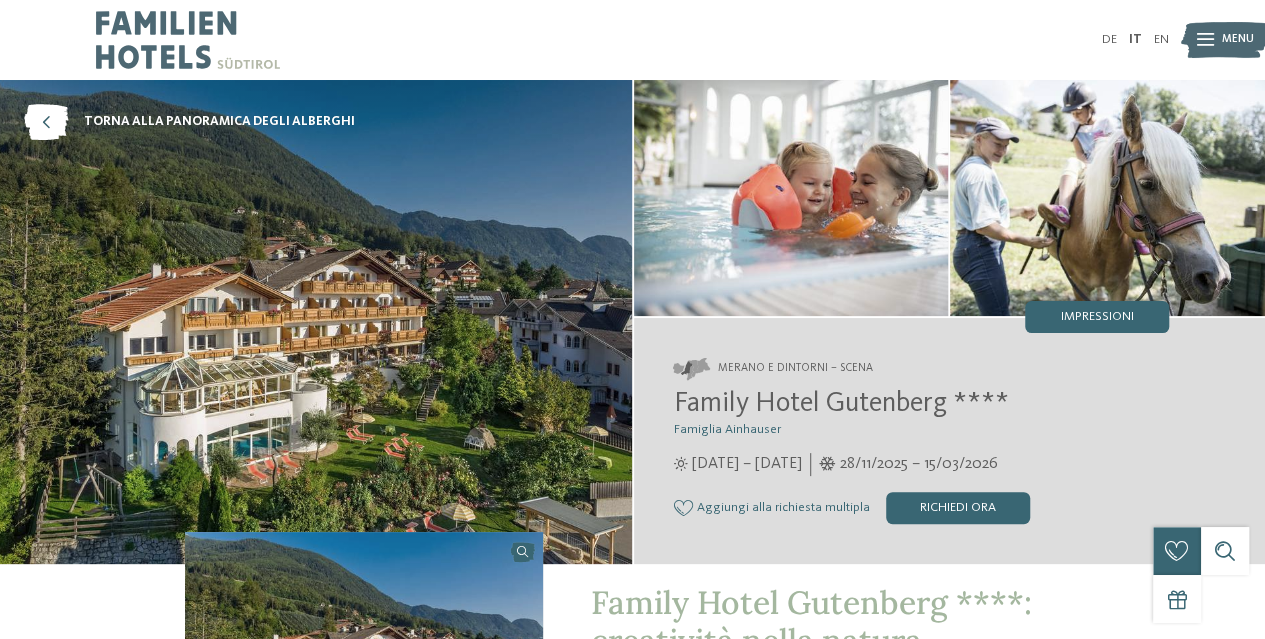 drag, startPoint x: 332, startPoint y: 293, endPoint x: 428, endPoint y: 307, distance: 97.015465 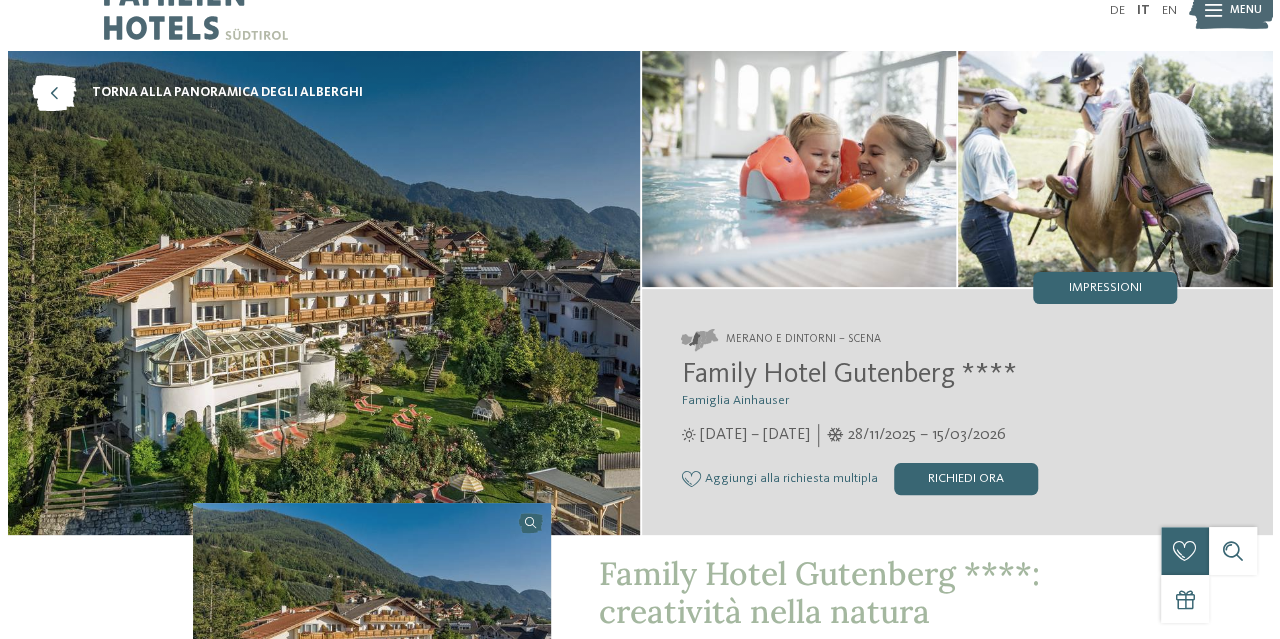 scroll, scrollTop: 0, scrollLeft: 0, axis: both 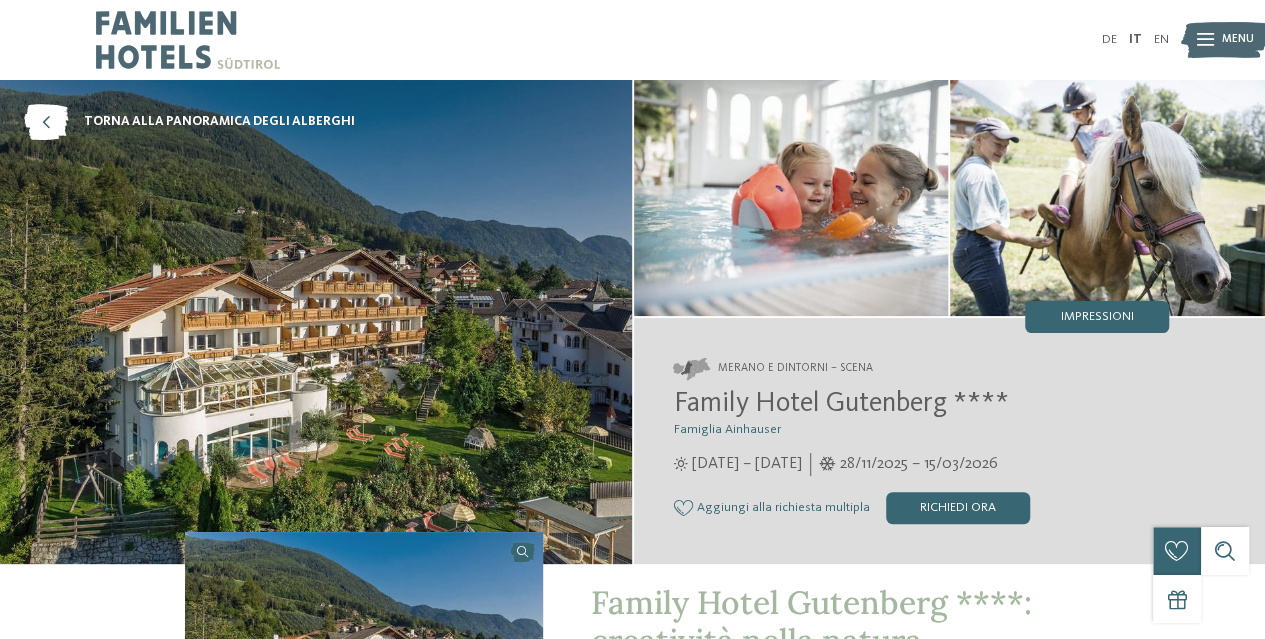 click at bounding box center (1205, 40) 